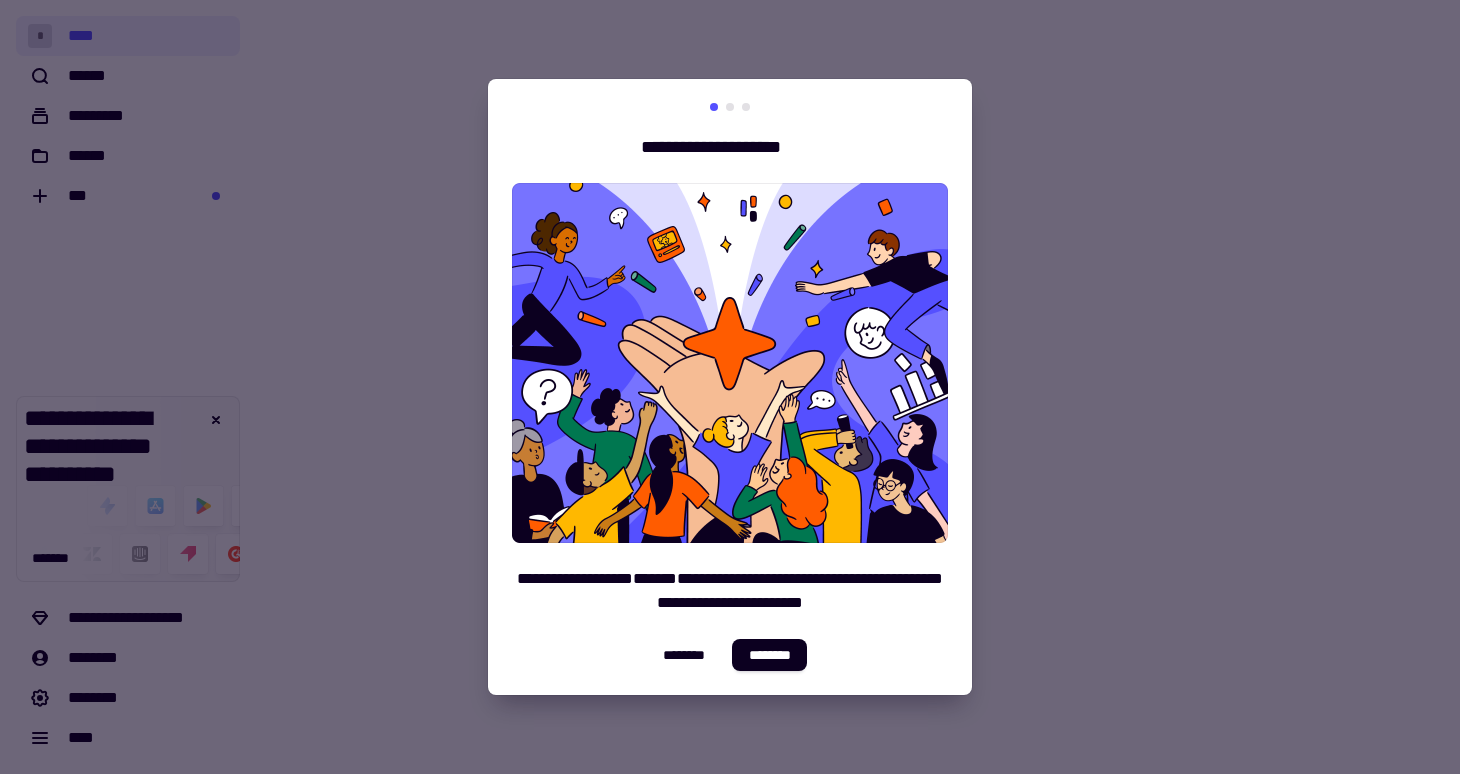 scroll, scrollTop: 0, scrollLeft: 0, axis: both 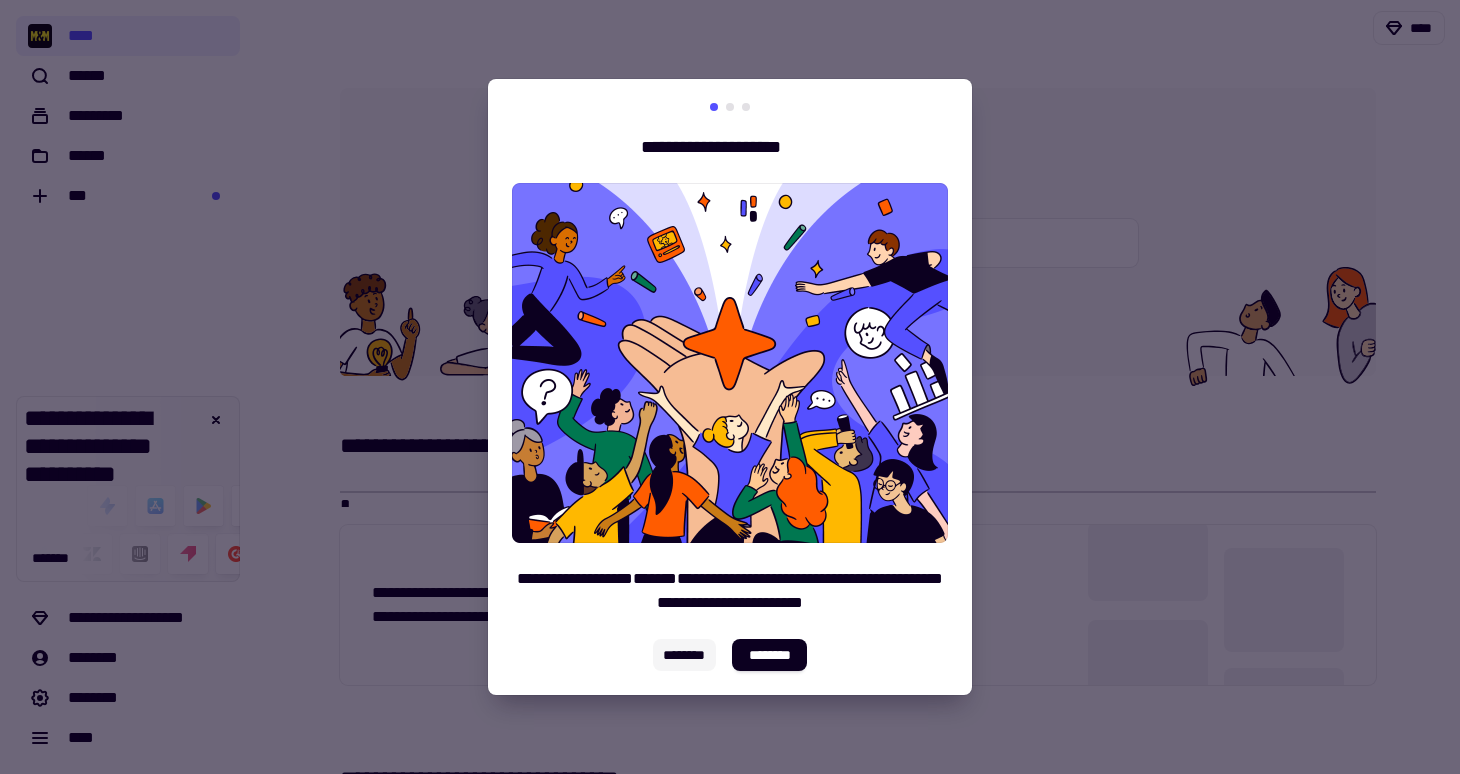 click on "********" 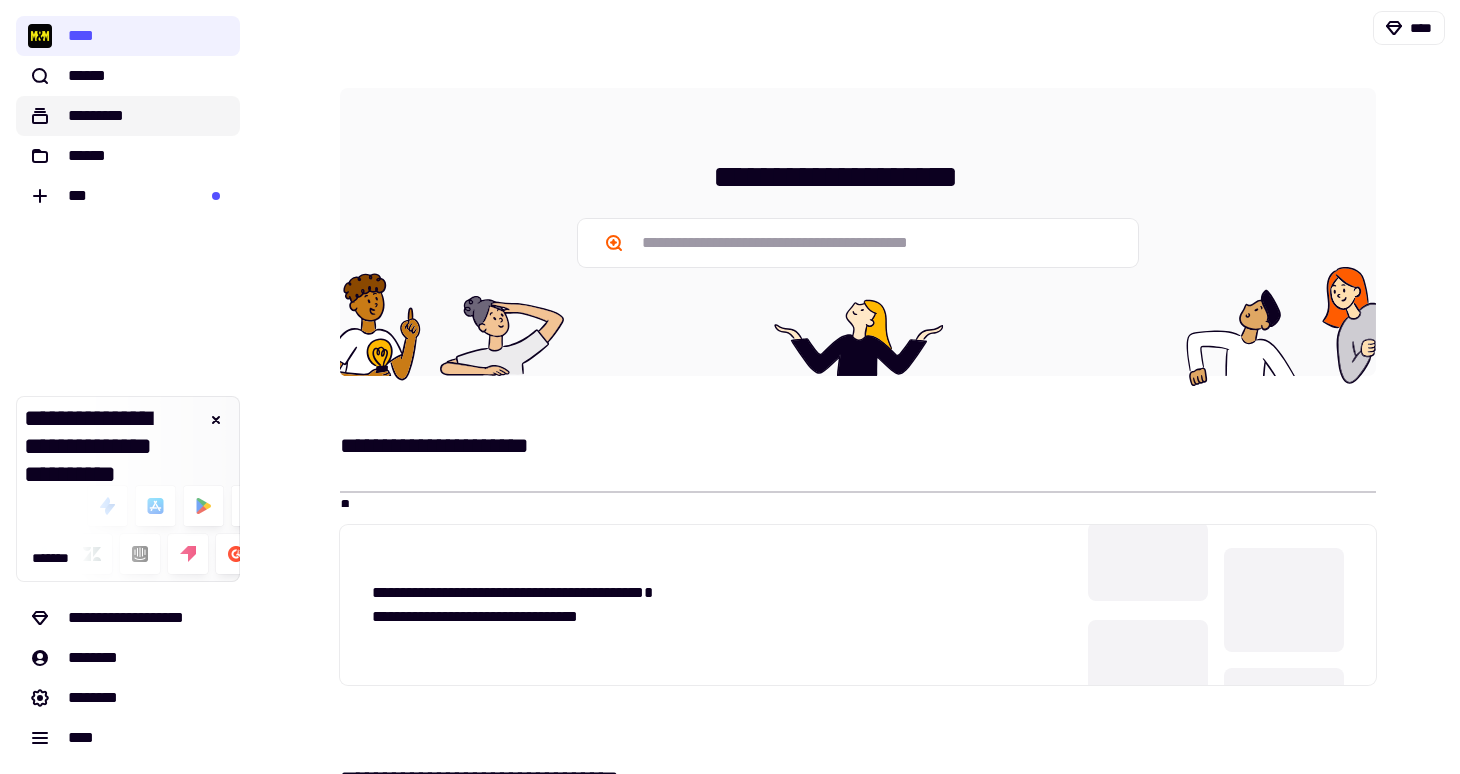 click on "*********" 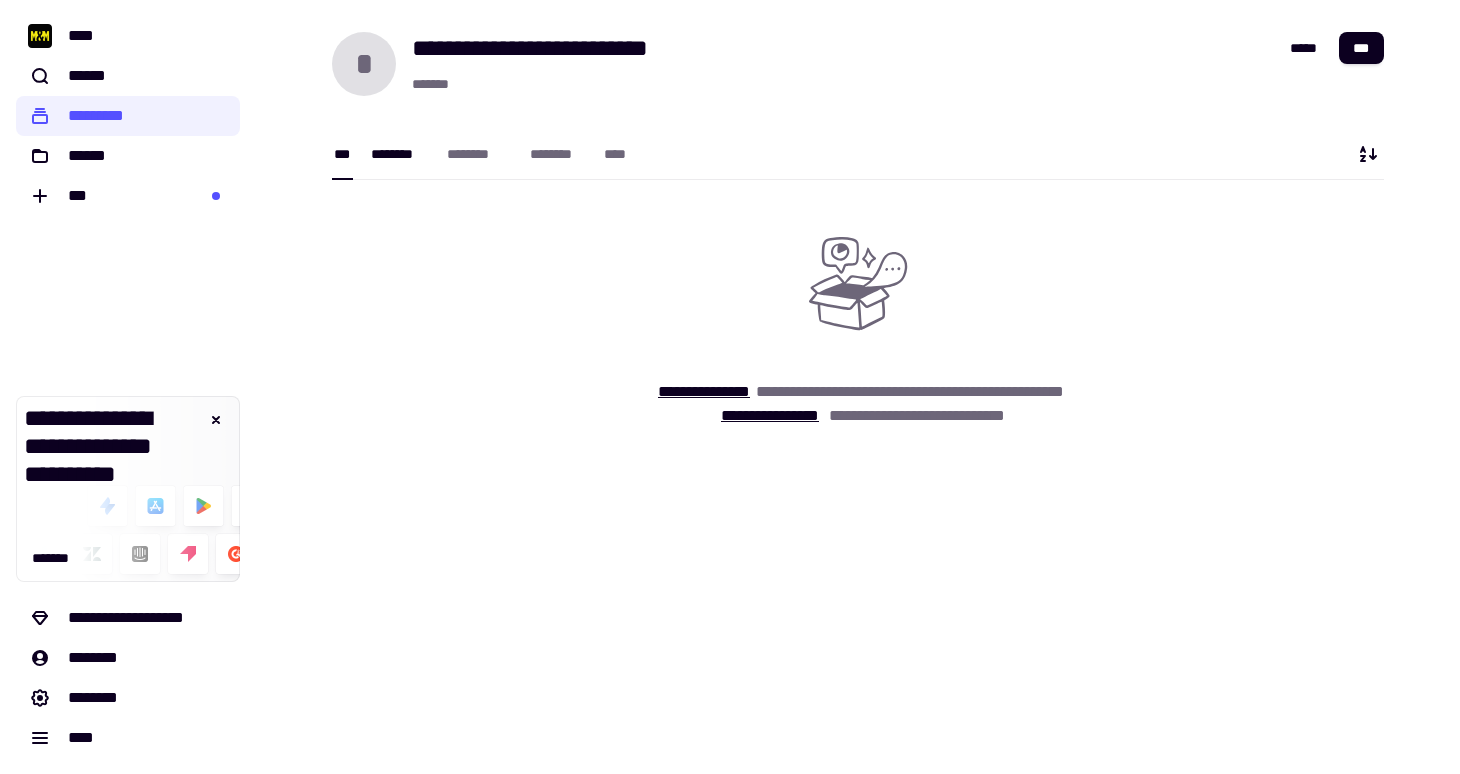 click on "********" at bounding box center [399, 154] 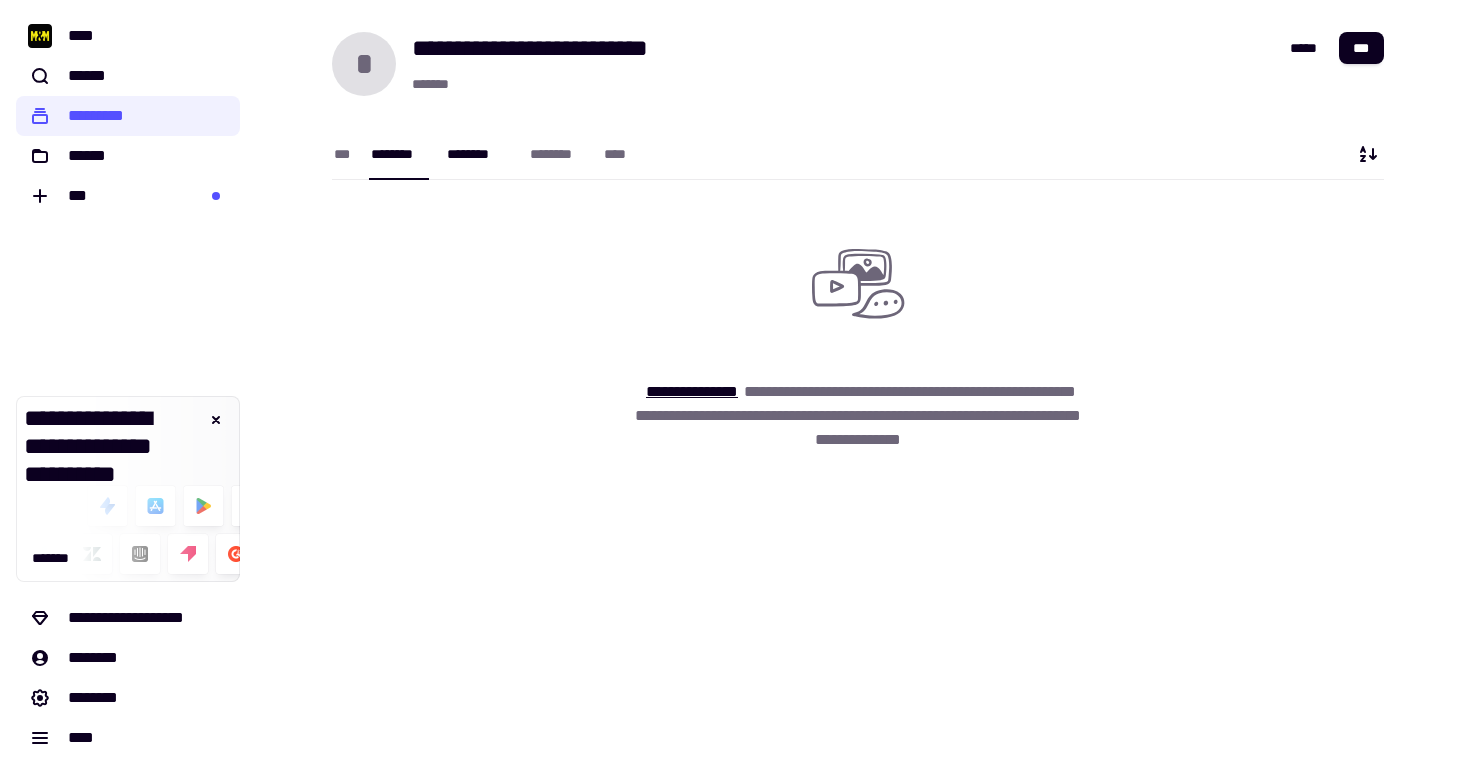 click on "********" at bounding box center (478, 154) 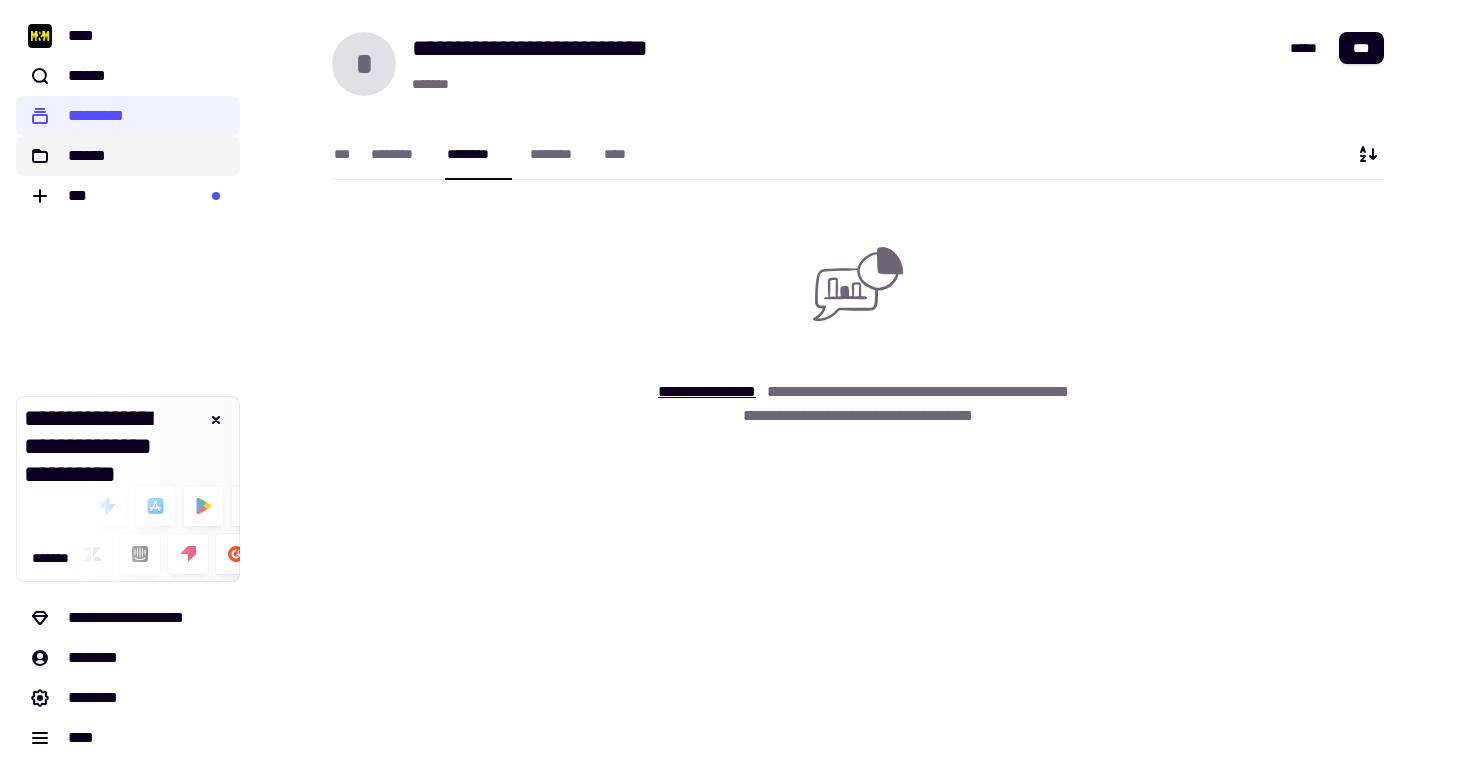 click on "******" 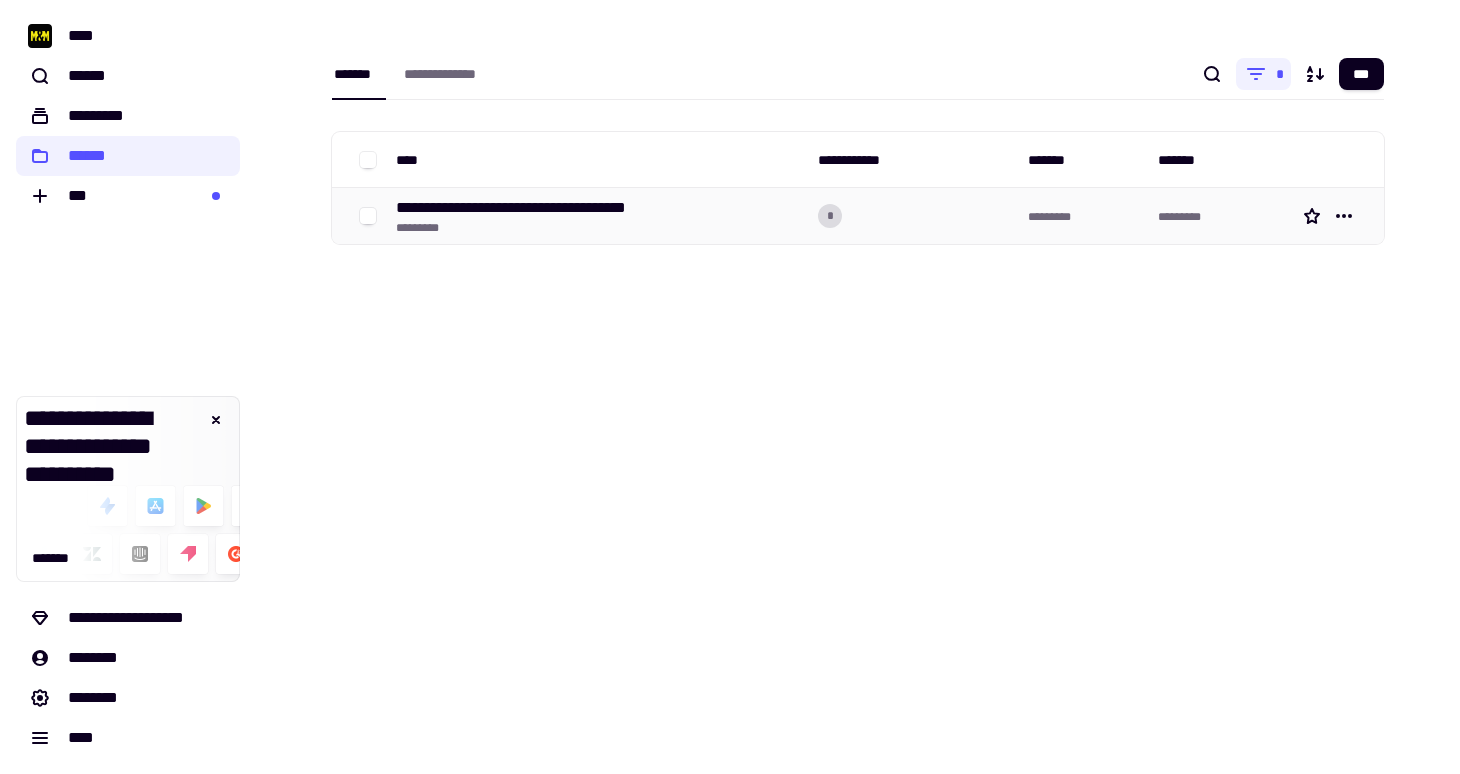 click on "**********" at bounding box center [550, 208] 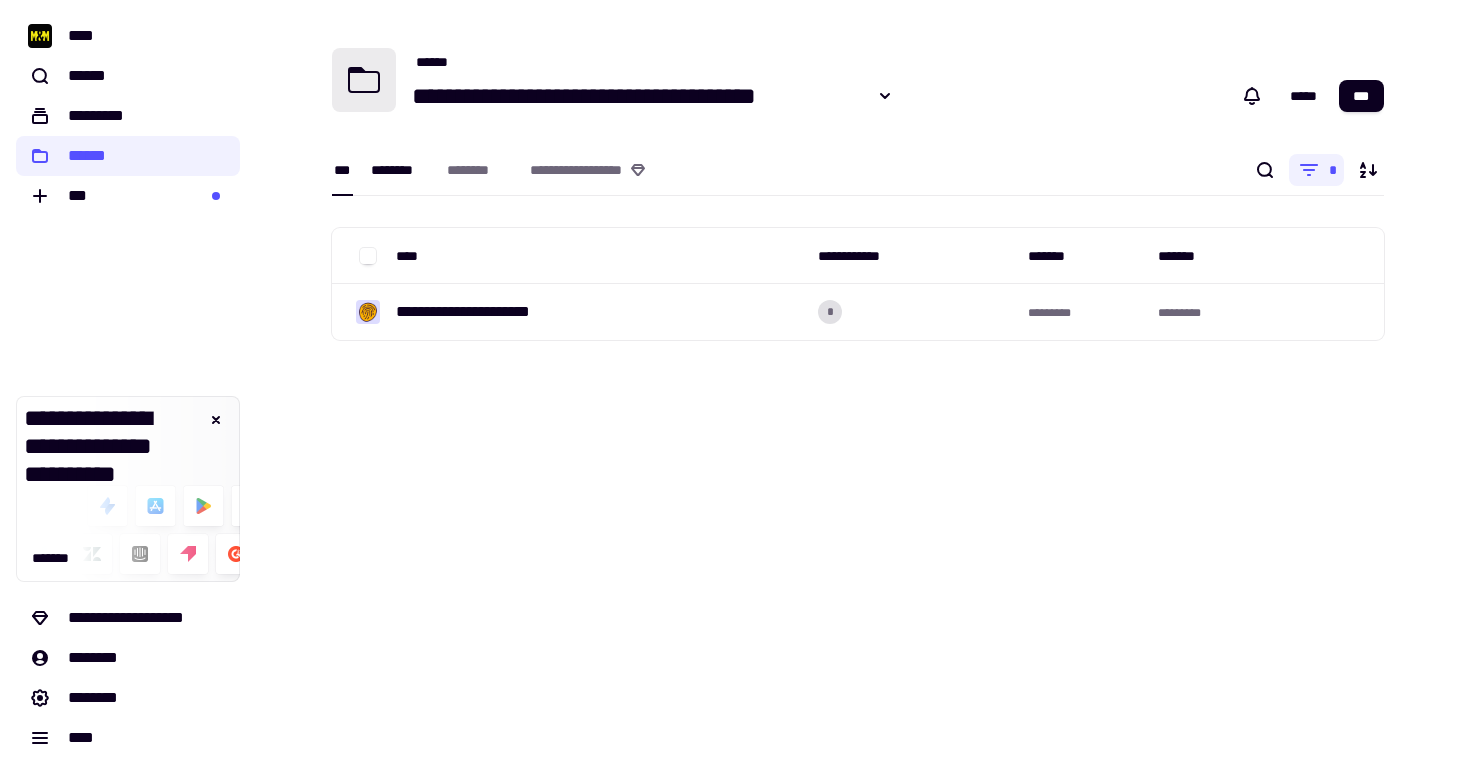 click on "********" at bounding box center [399, 170] 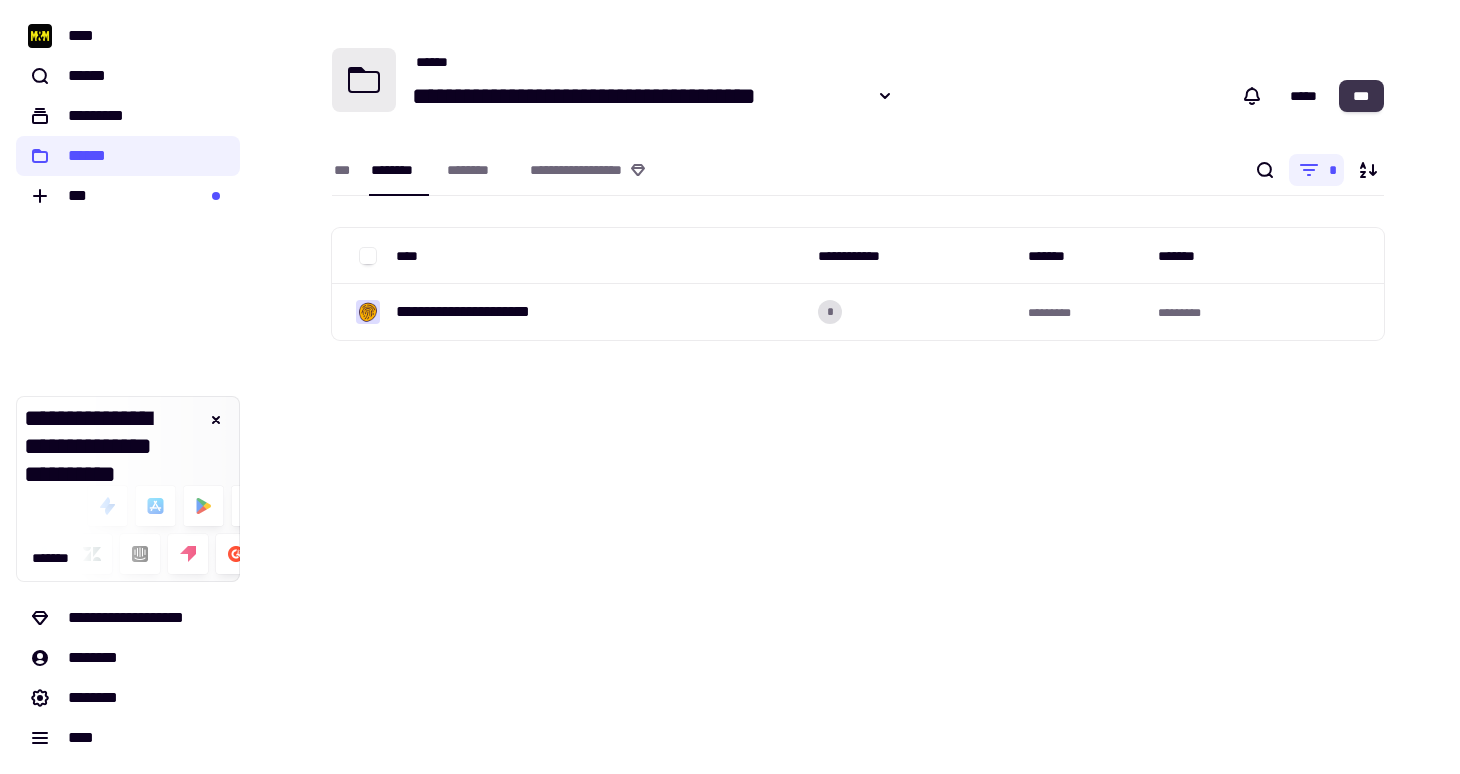 click on "***" 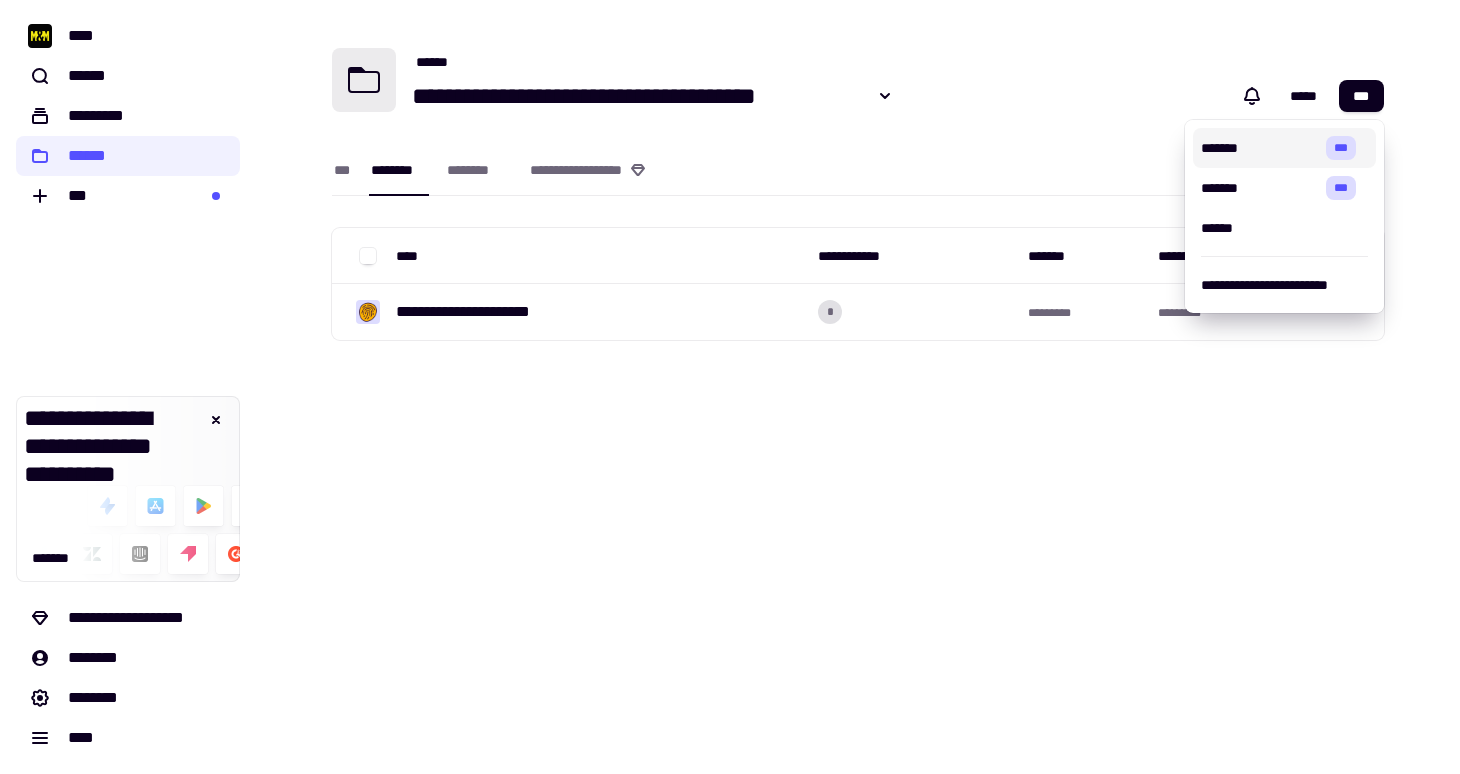 click on "*******" at bounding box center (1260, 148) 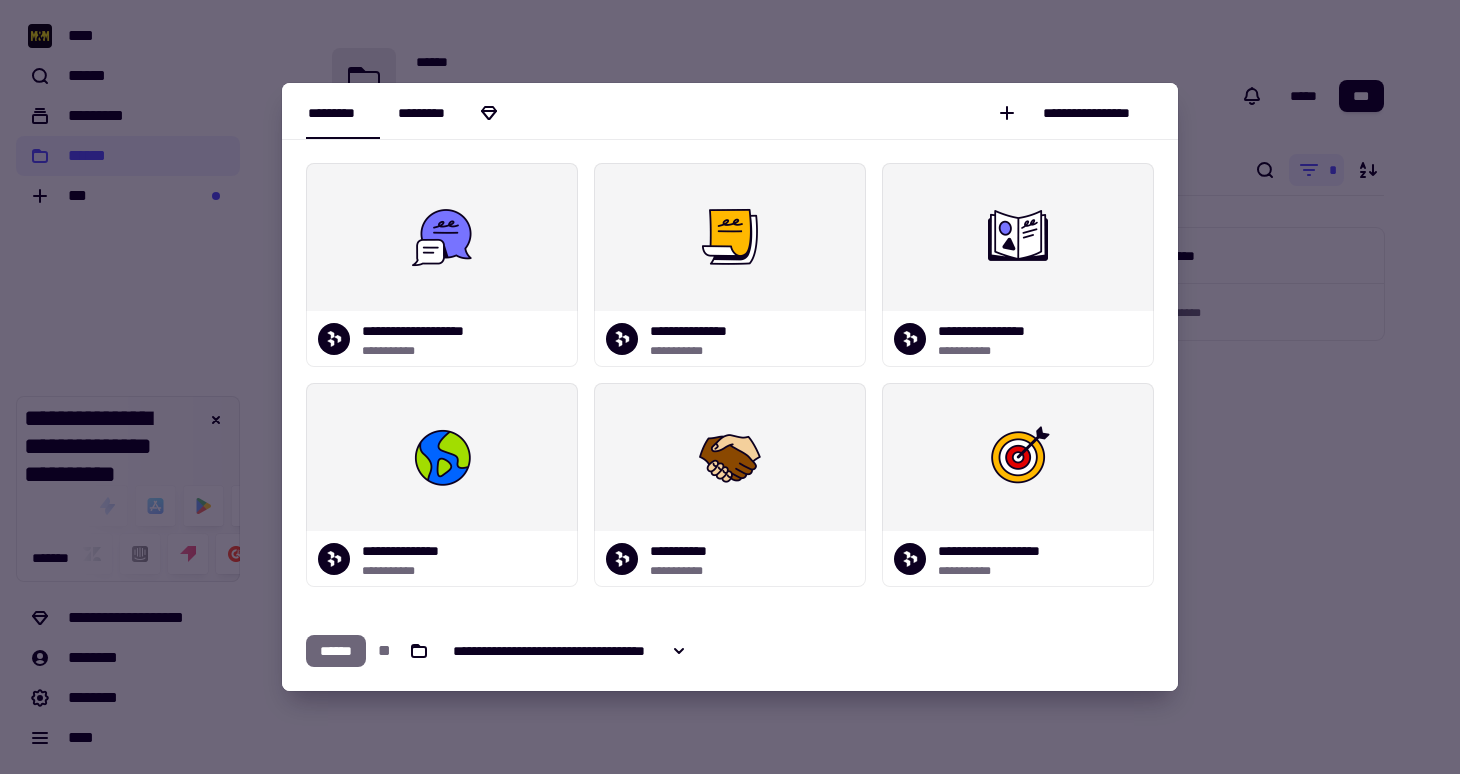 click on "*********" at bounding box center [435, 113] 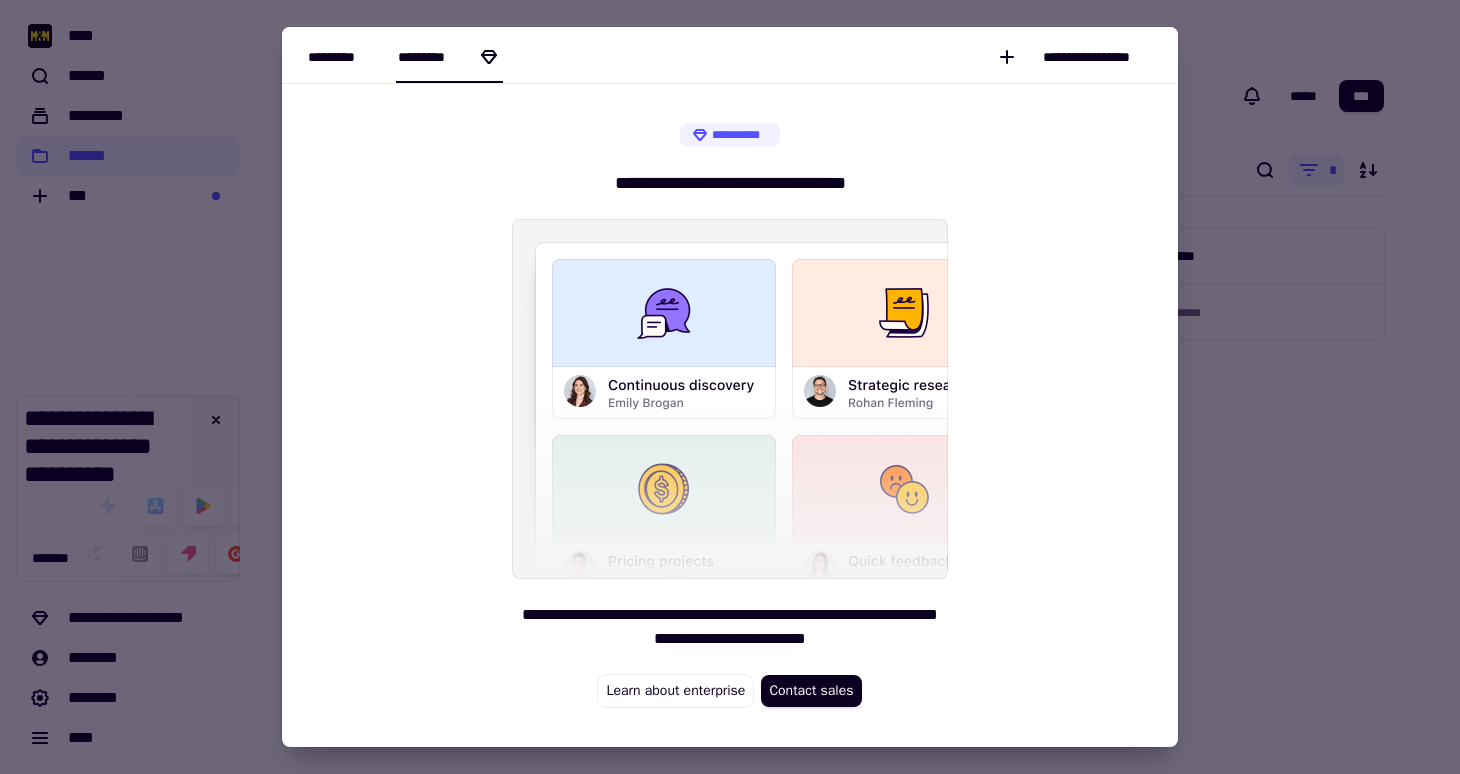 click on "*********" at bounding box center [343, 57] 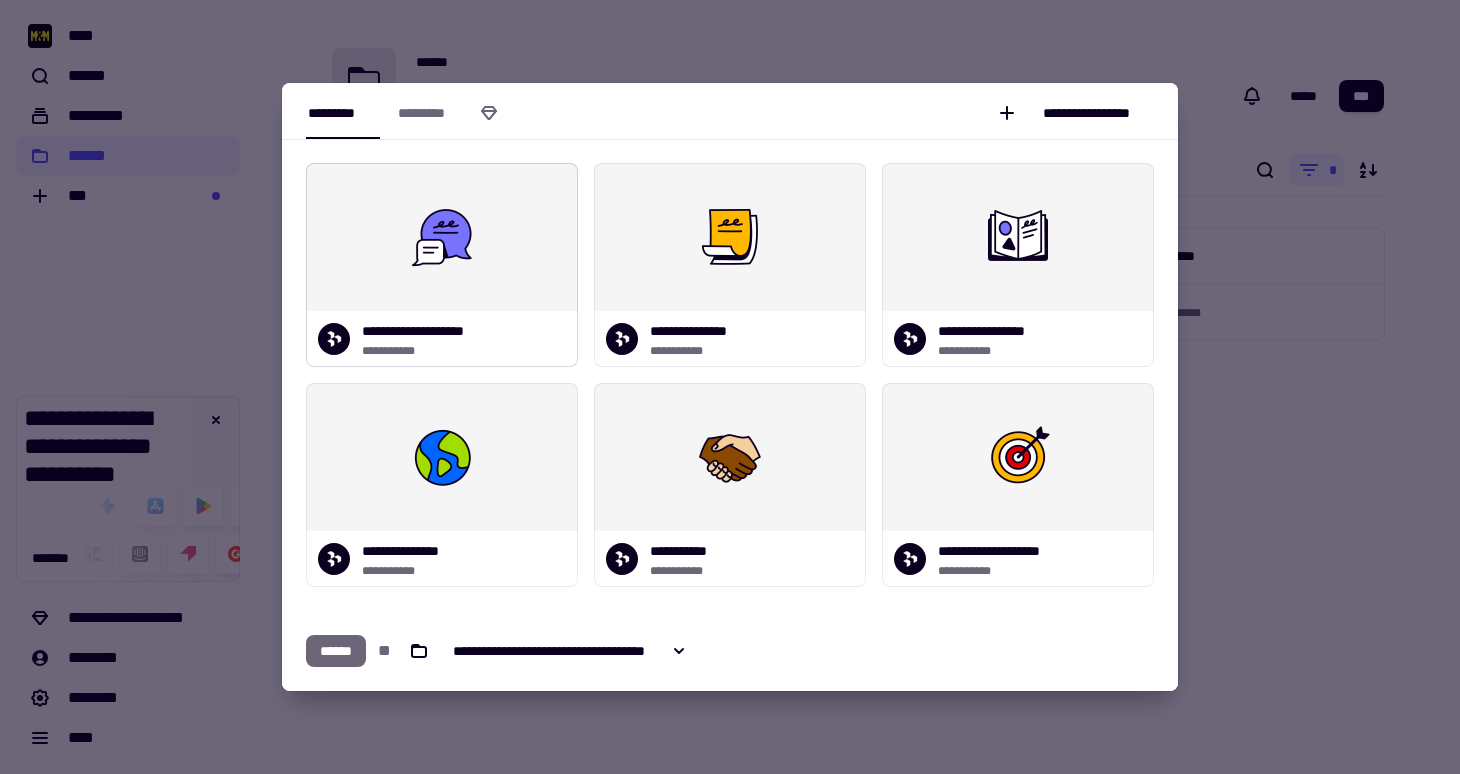 click on "**********" at bounding box center [433, 331] 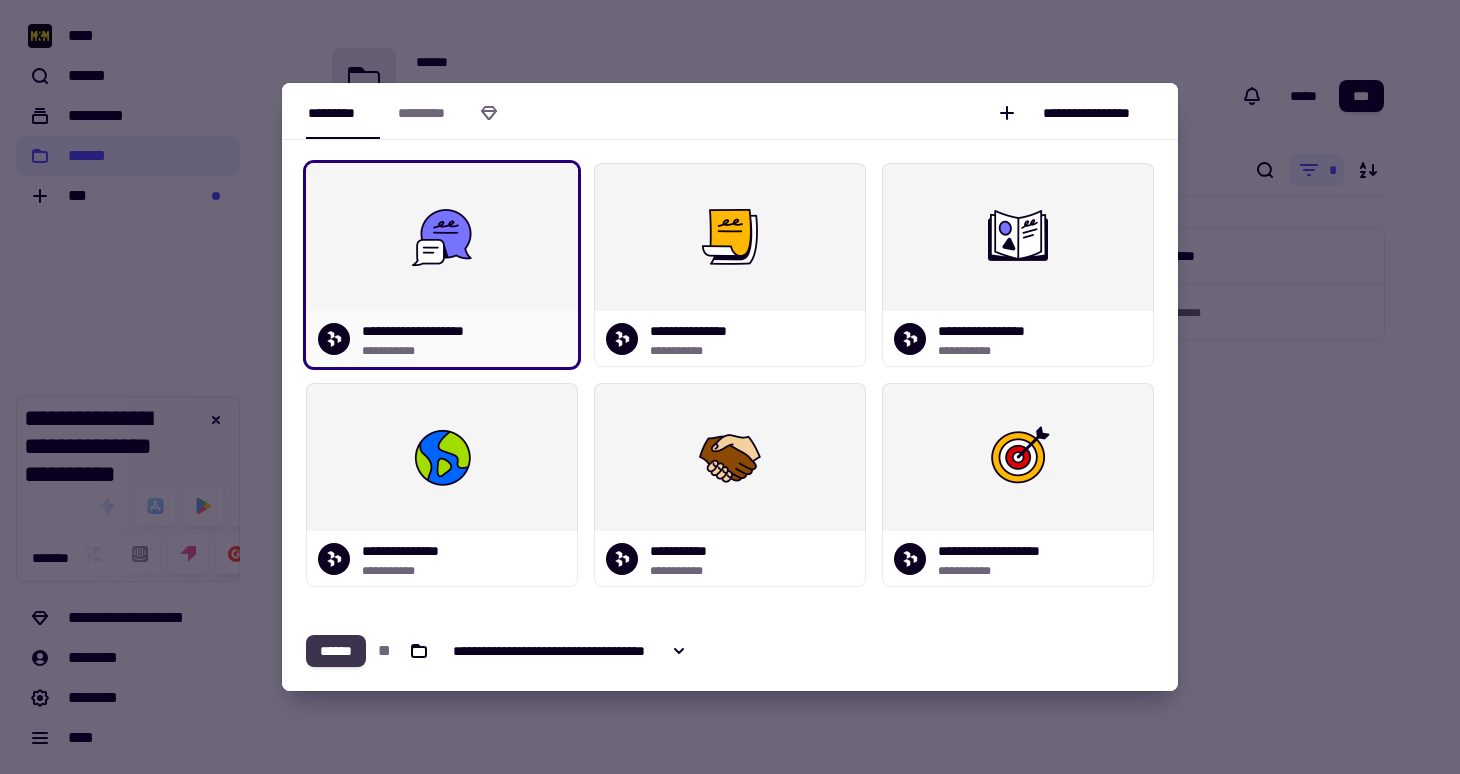 click on "******" 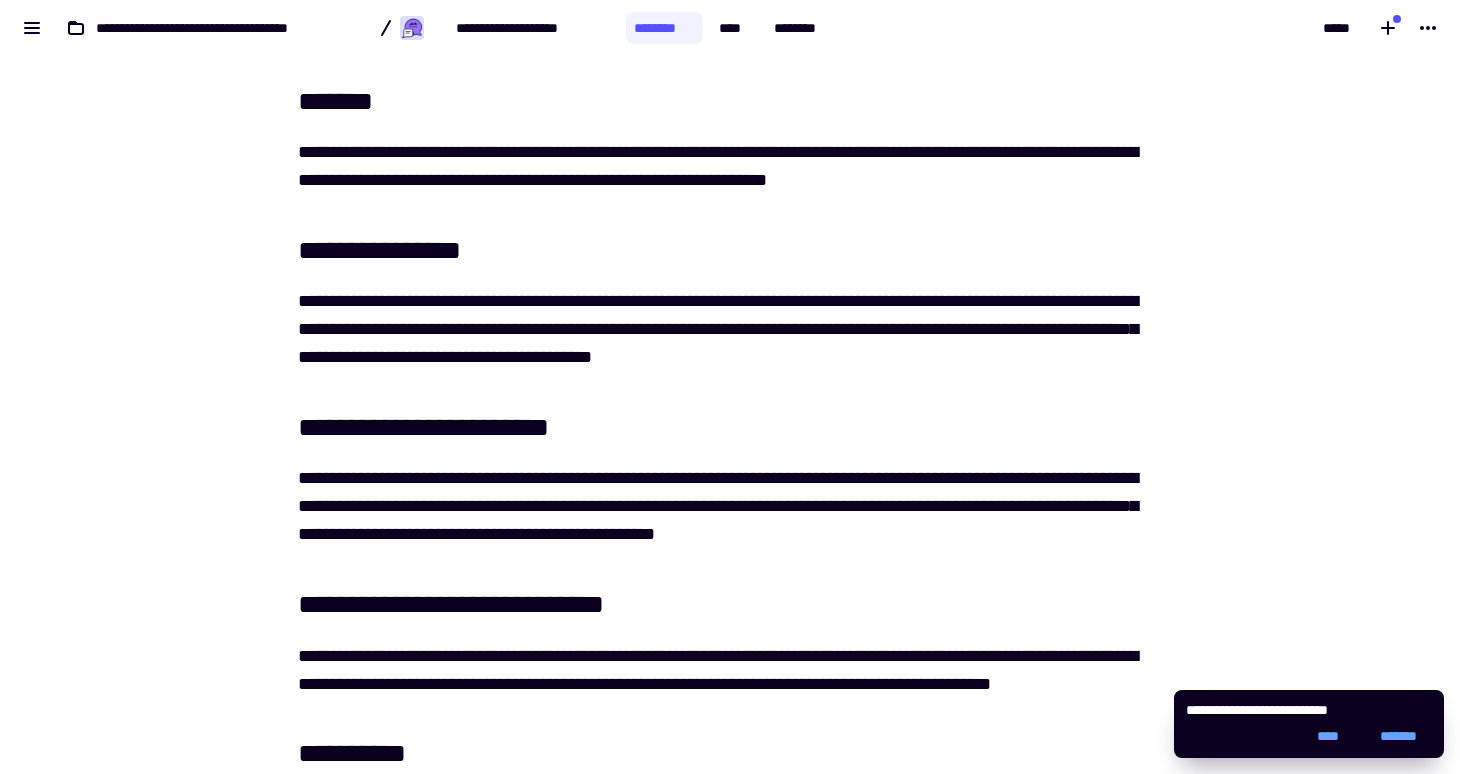 scroll, scrollTop: 0, scrollLeft: 0, axis: both 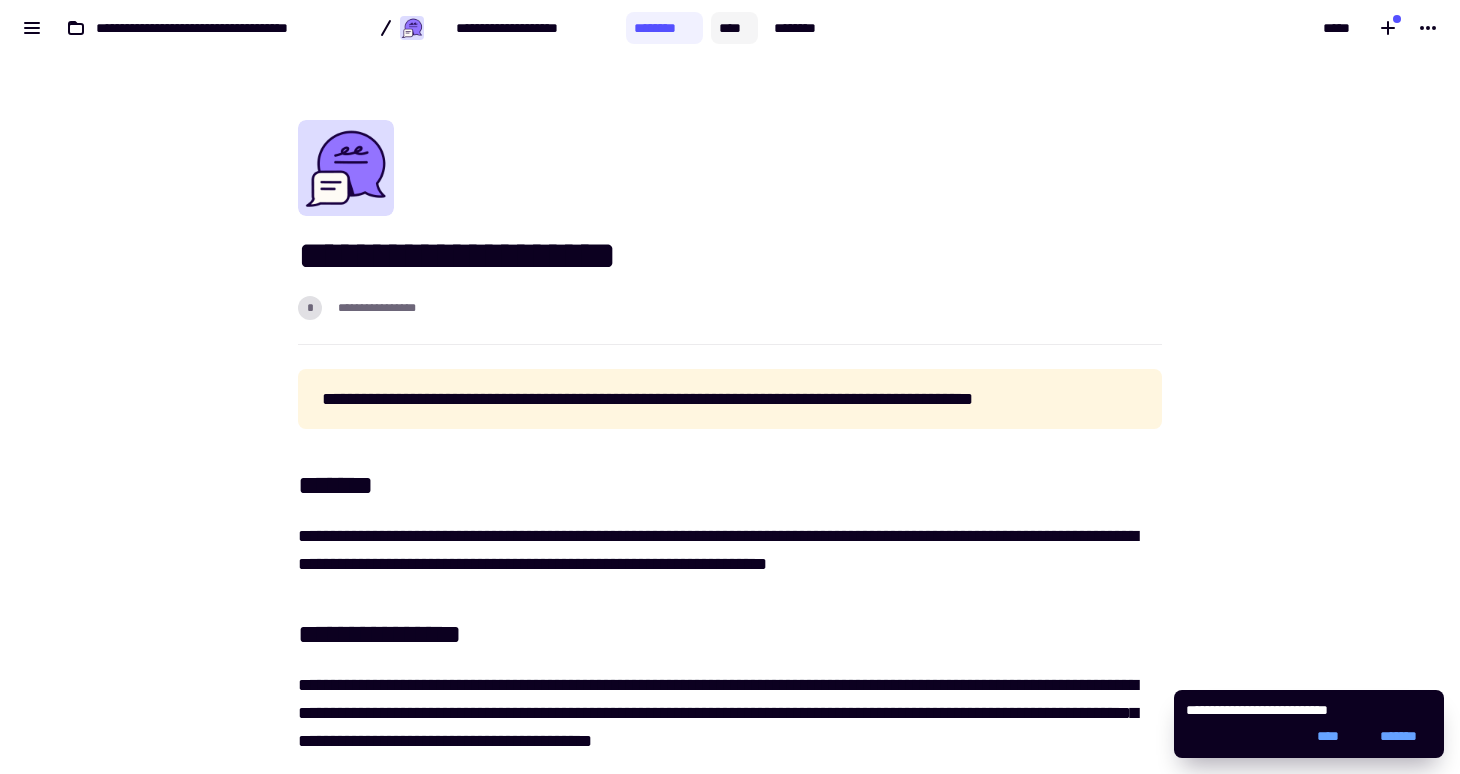 click on "****" 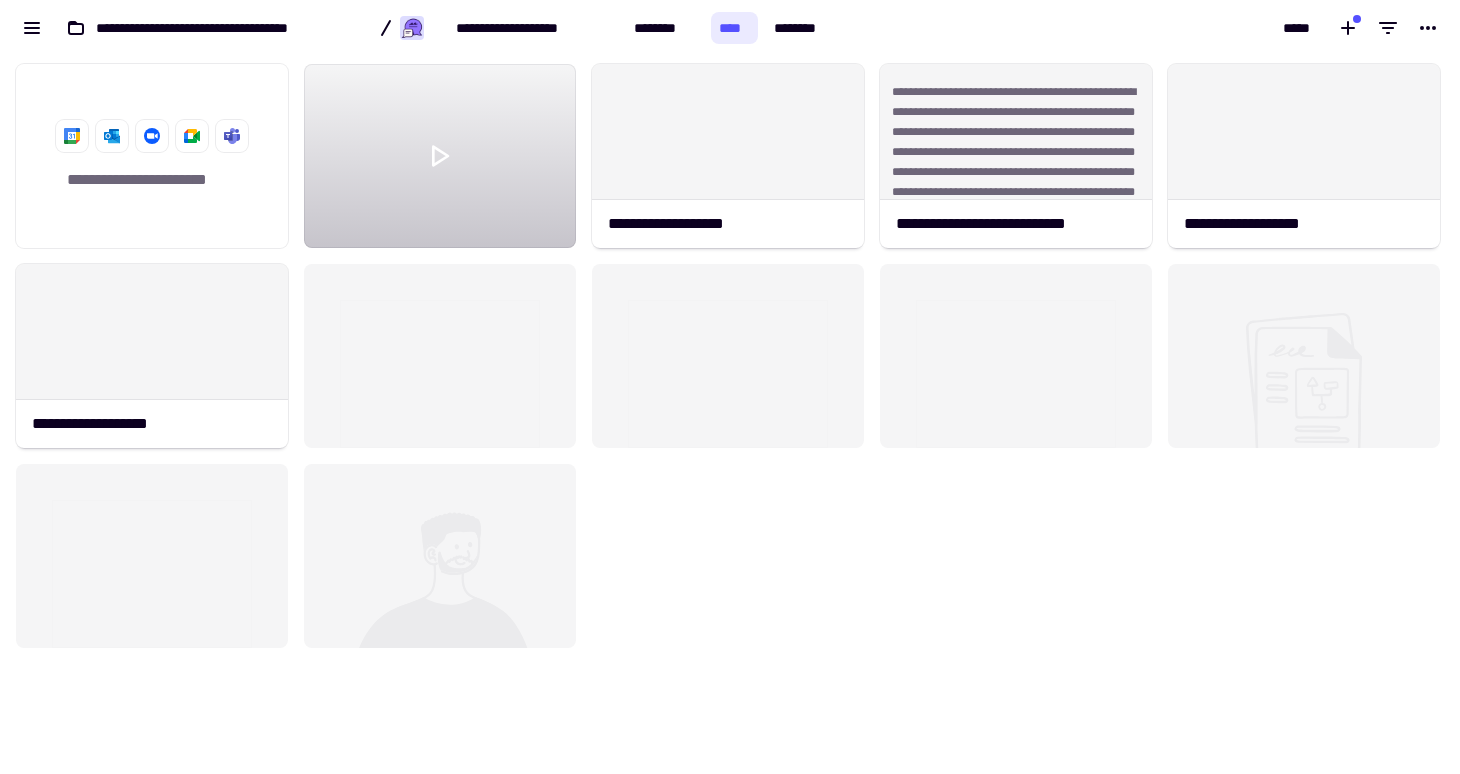 scroll, scrollTop: 1, scrollLeft: 1, axis: both 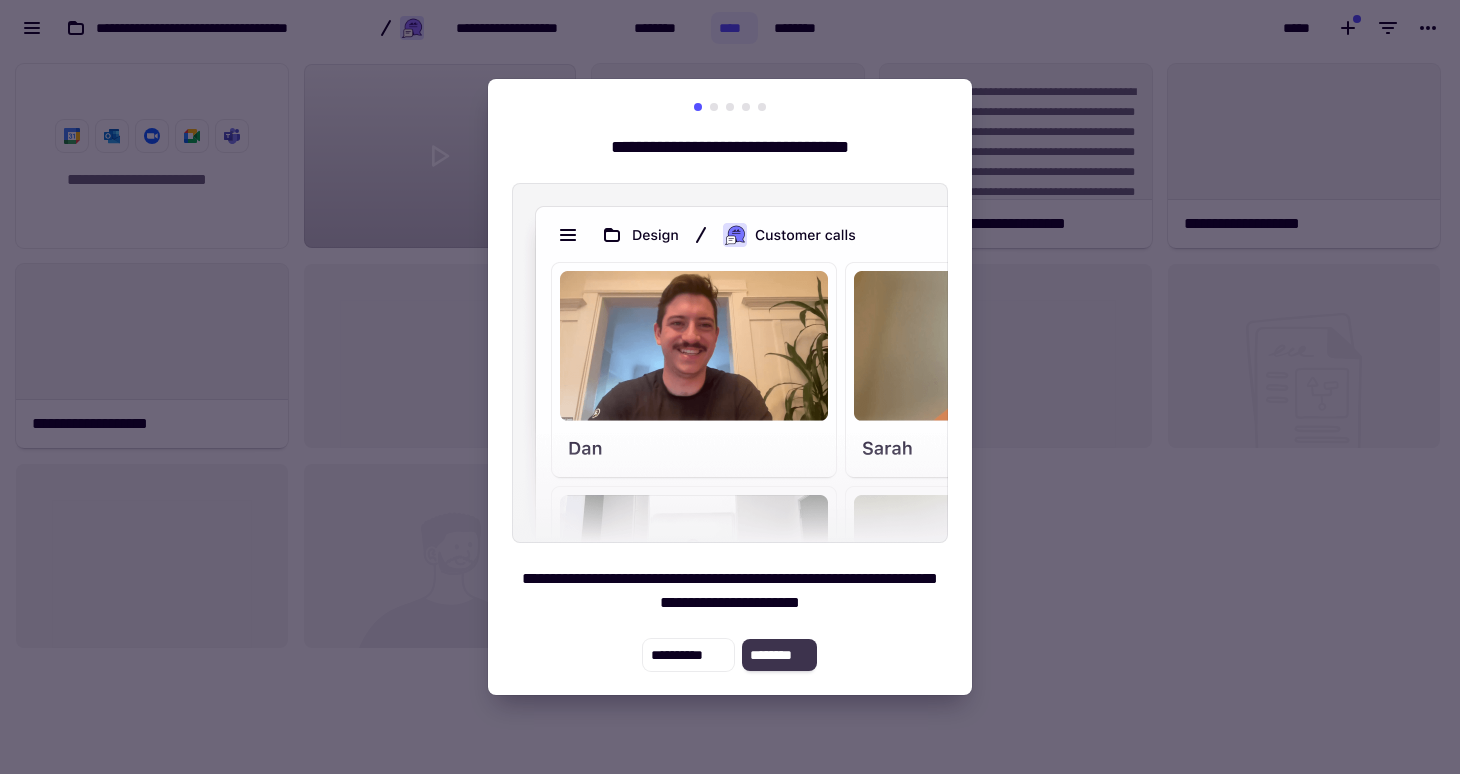 click on "********" 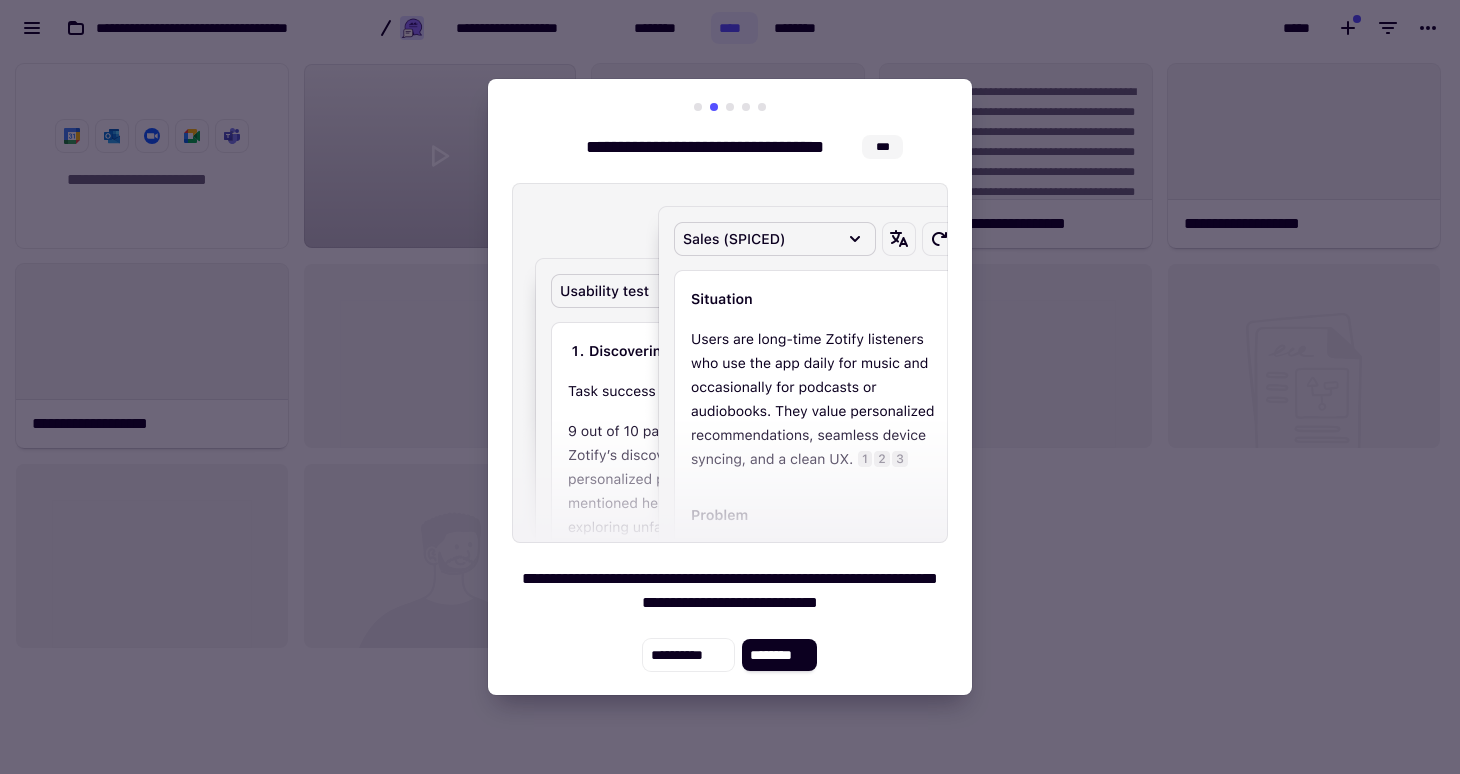 click at bounding box center (698, 107) 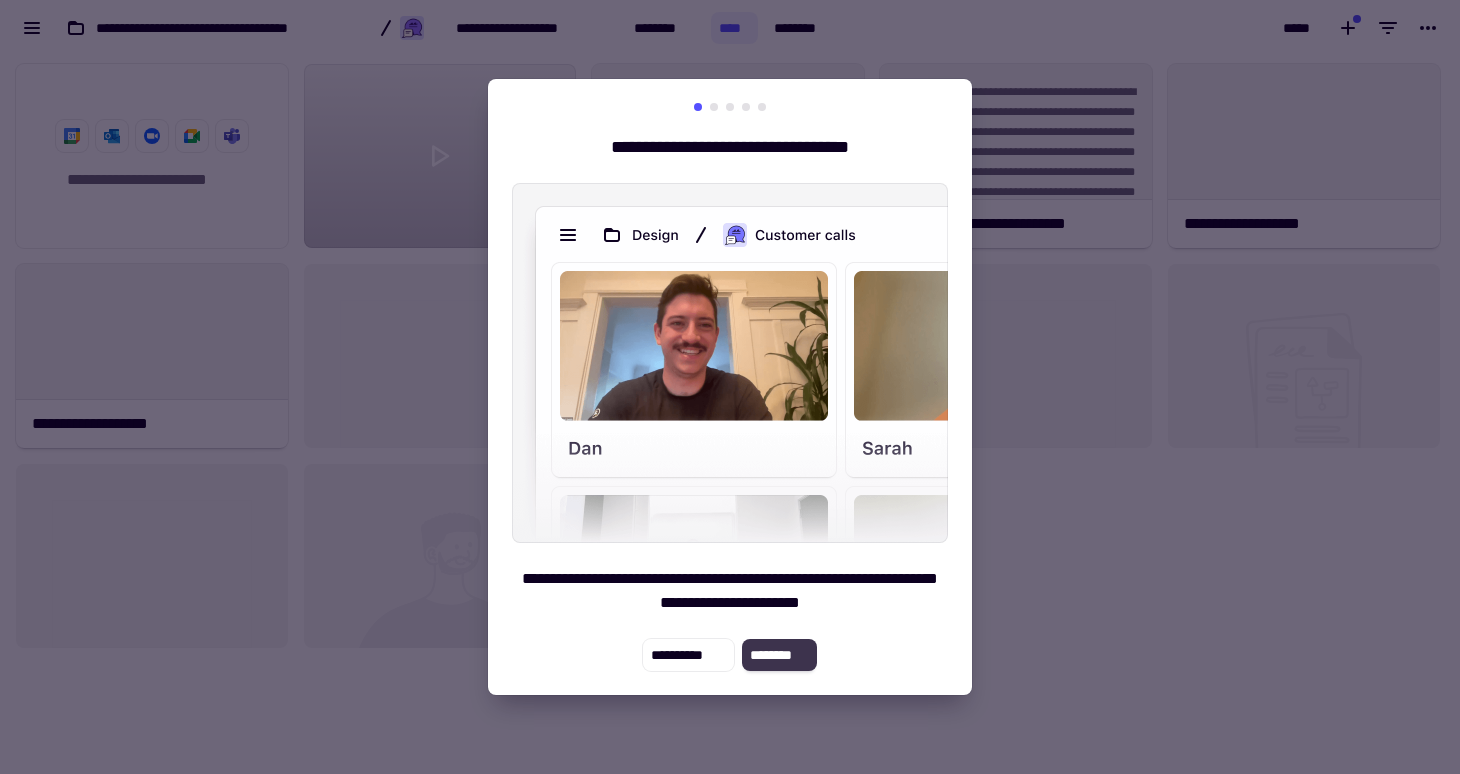 click on "********" 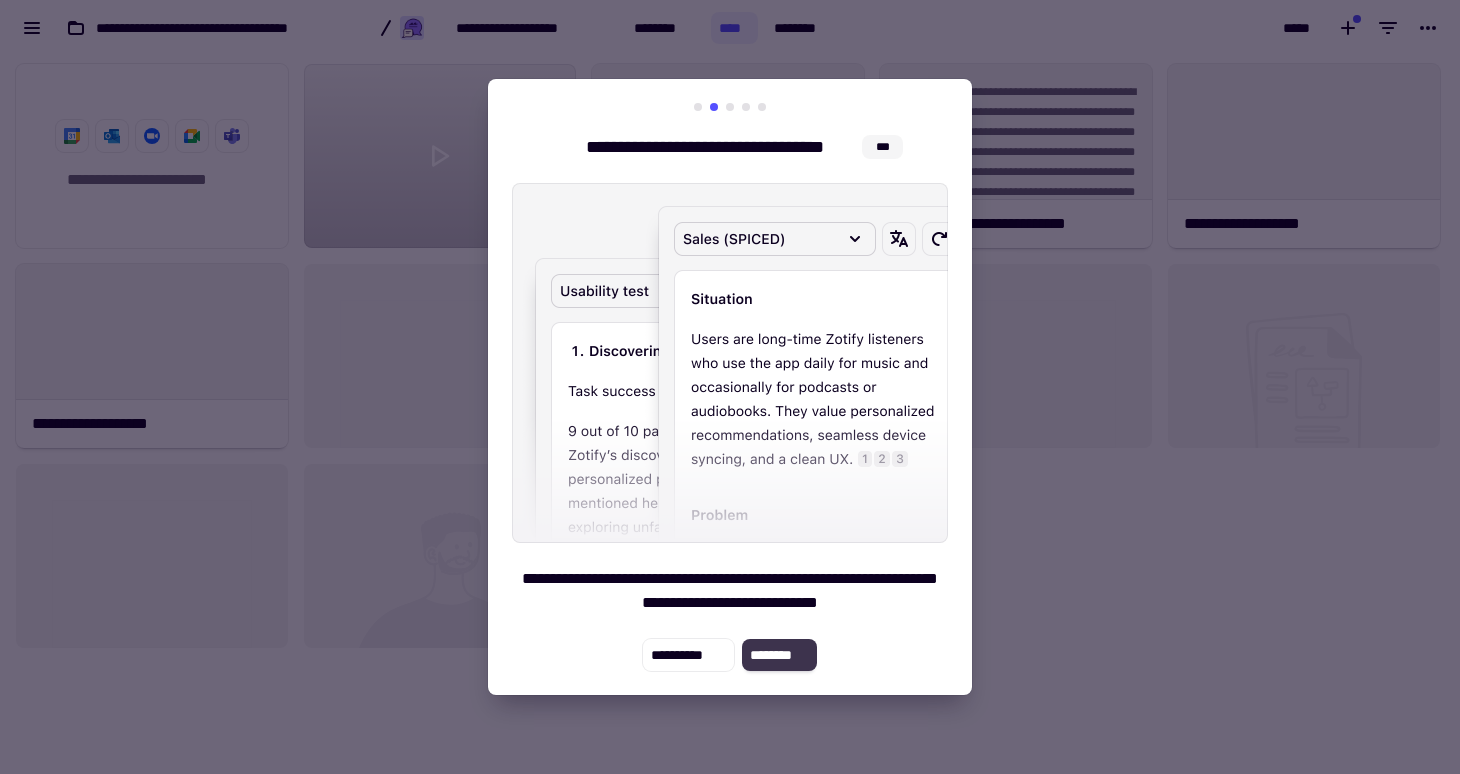 click on "********" 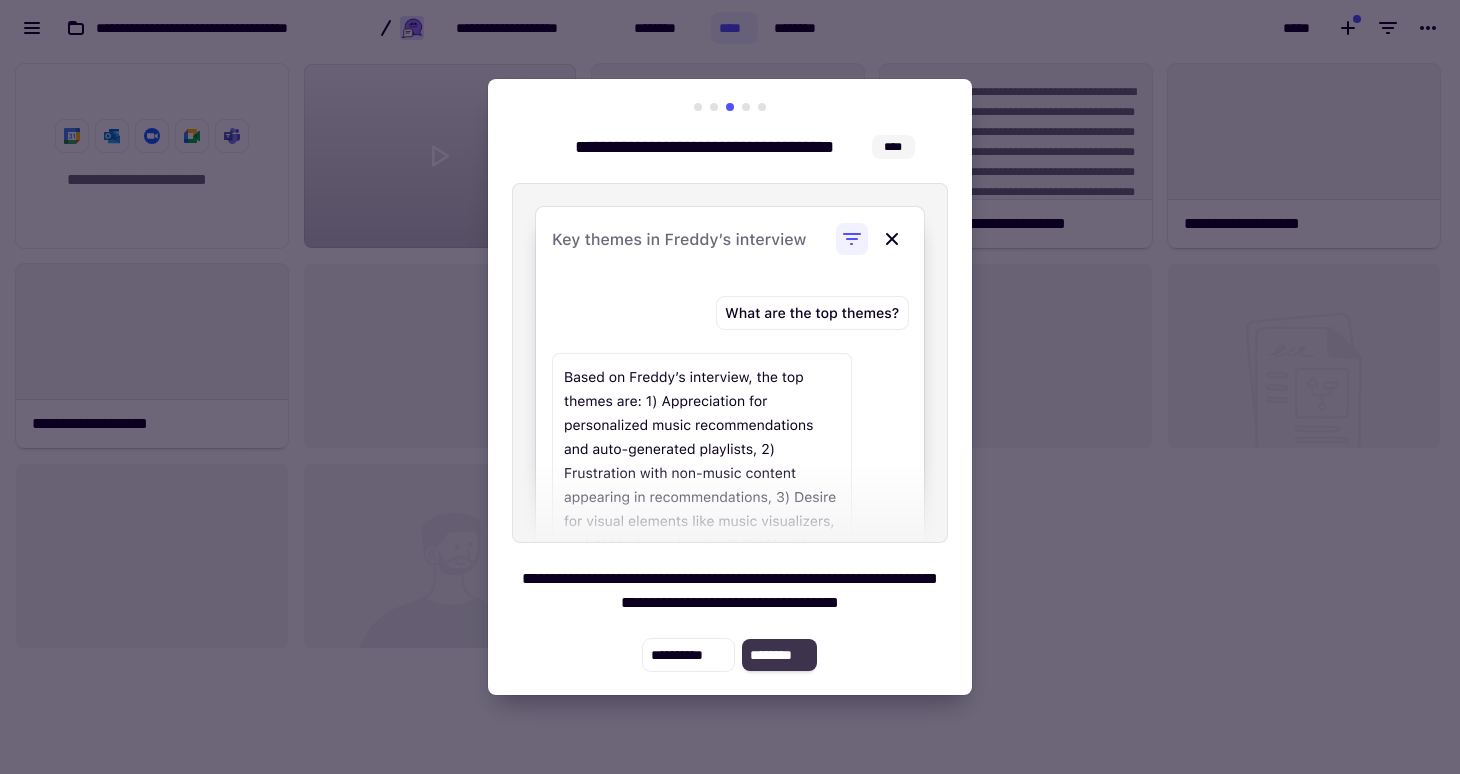 click on "********" 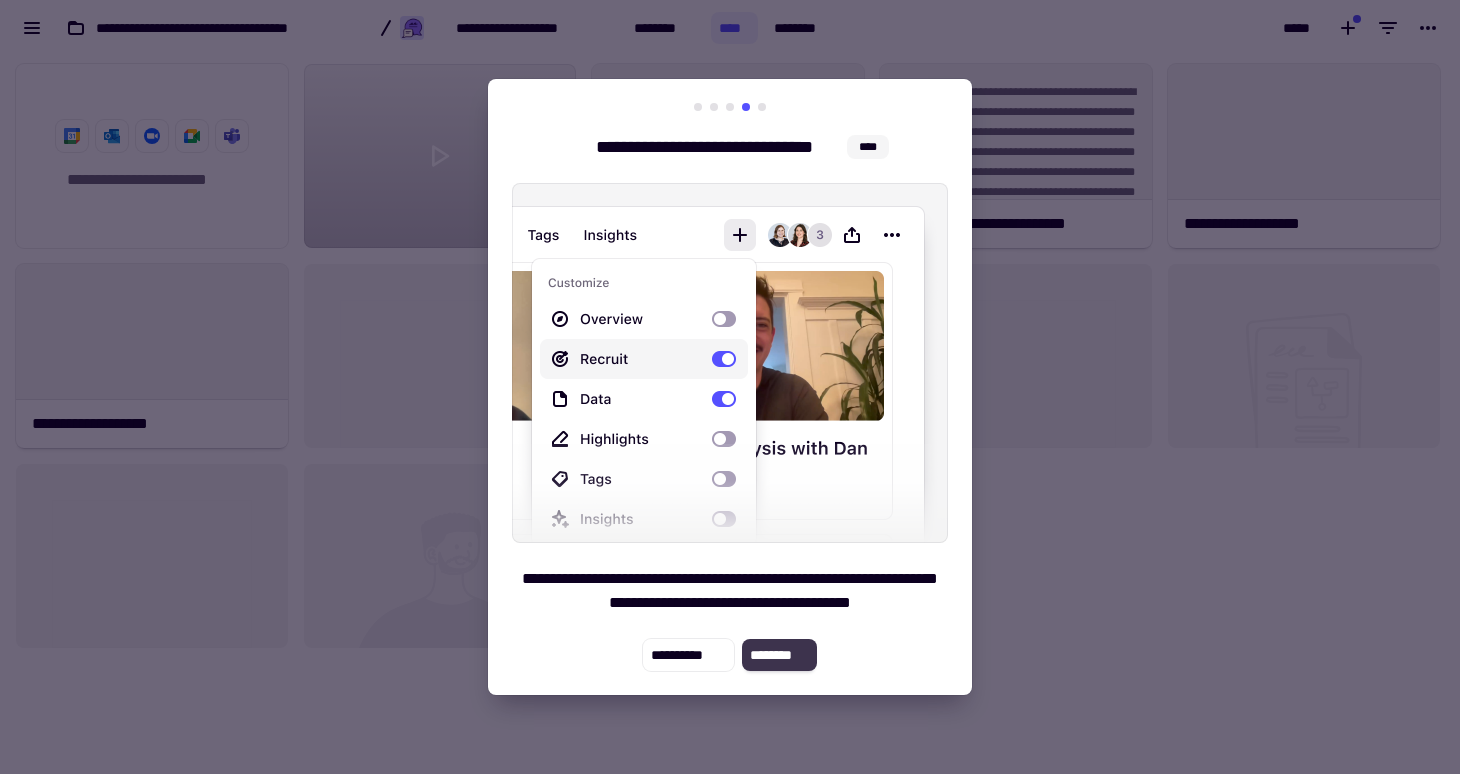 click on "********" 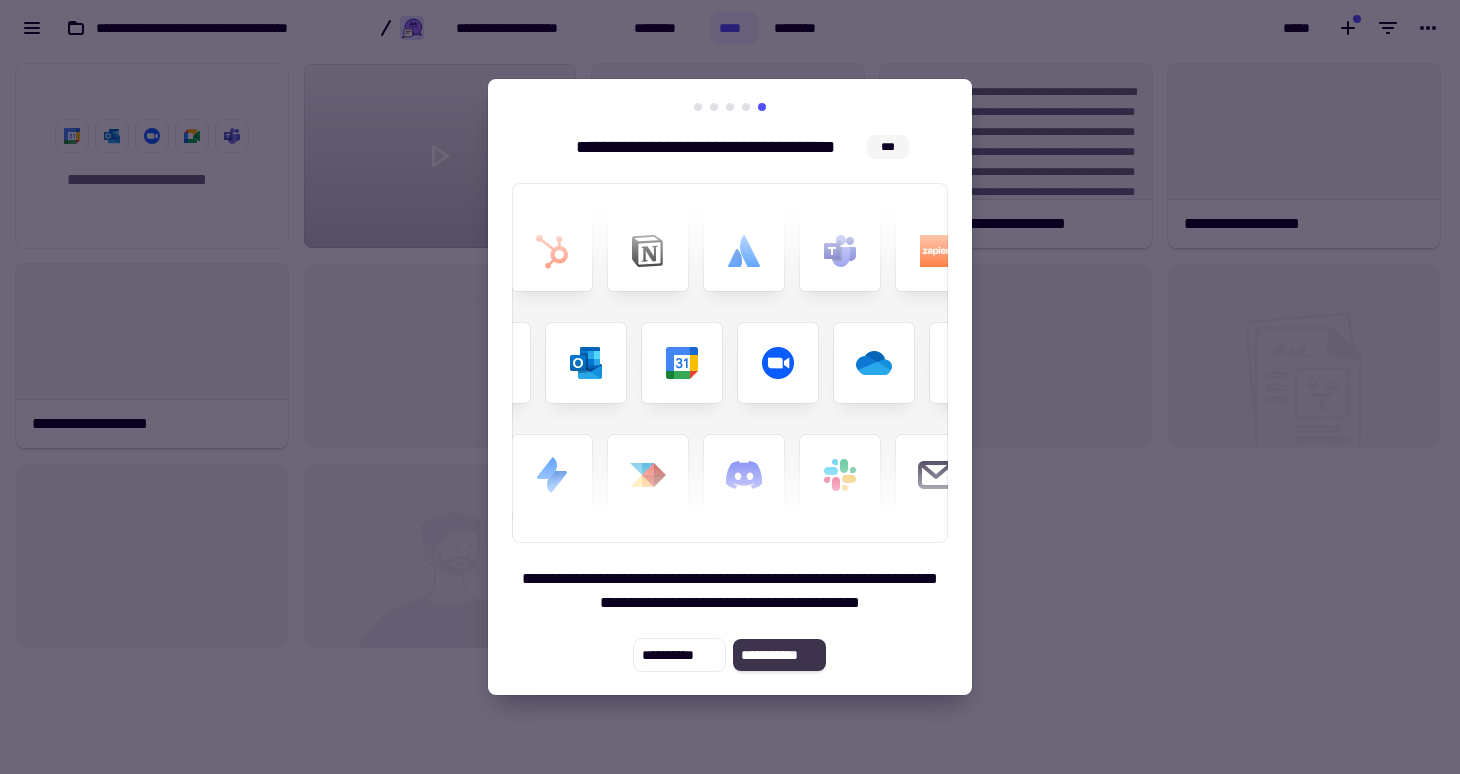 click on "**********" 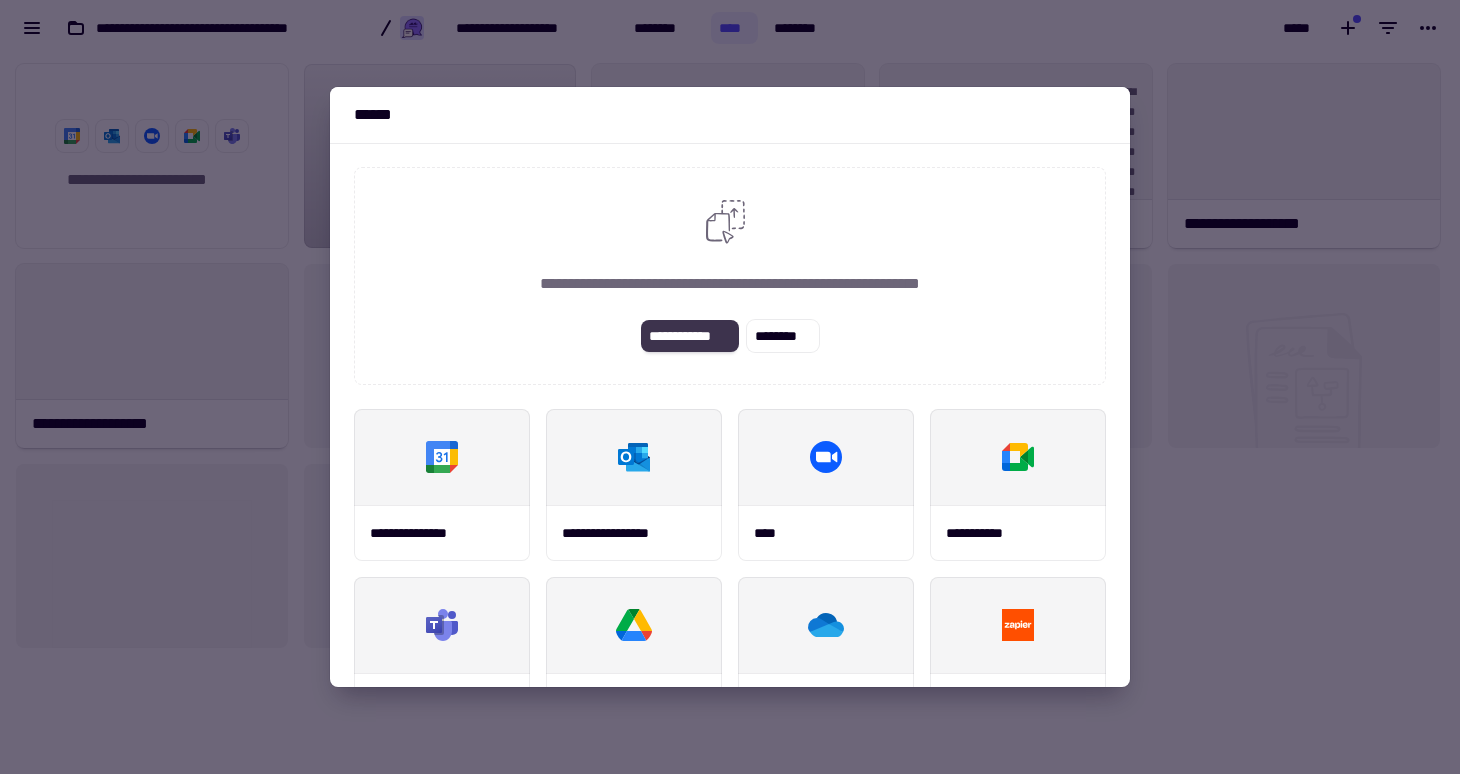 click on "**********" 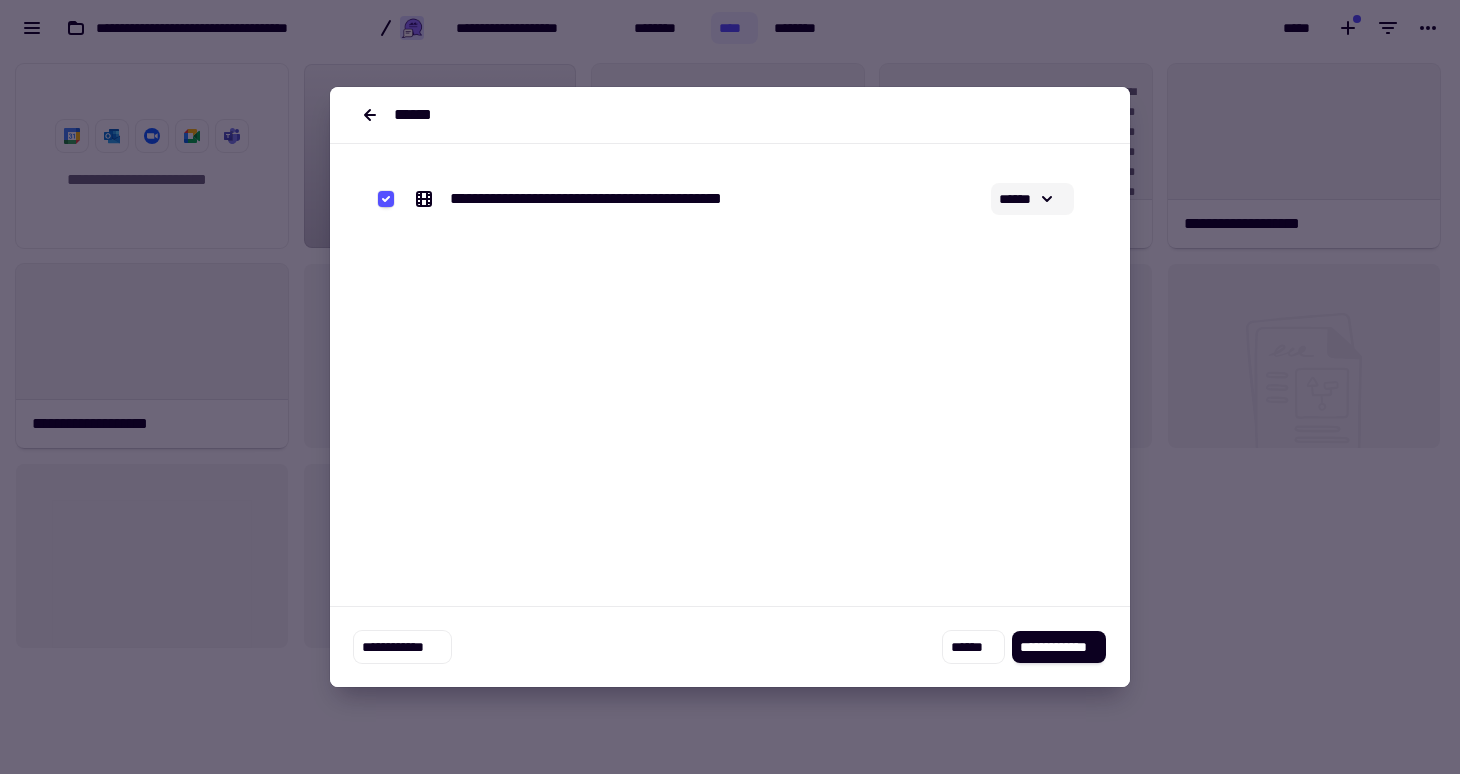 click on "******" 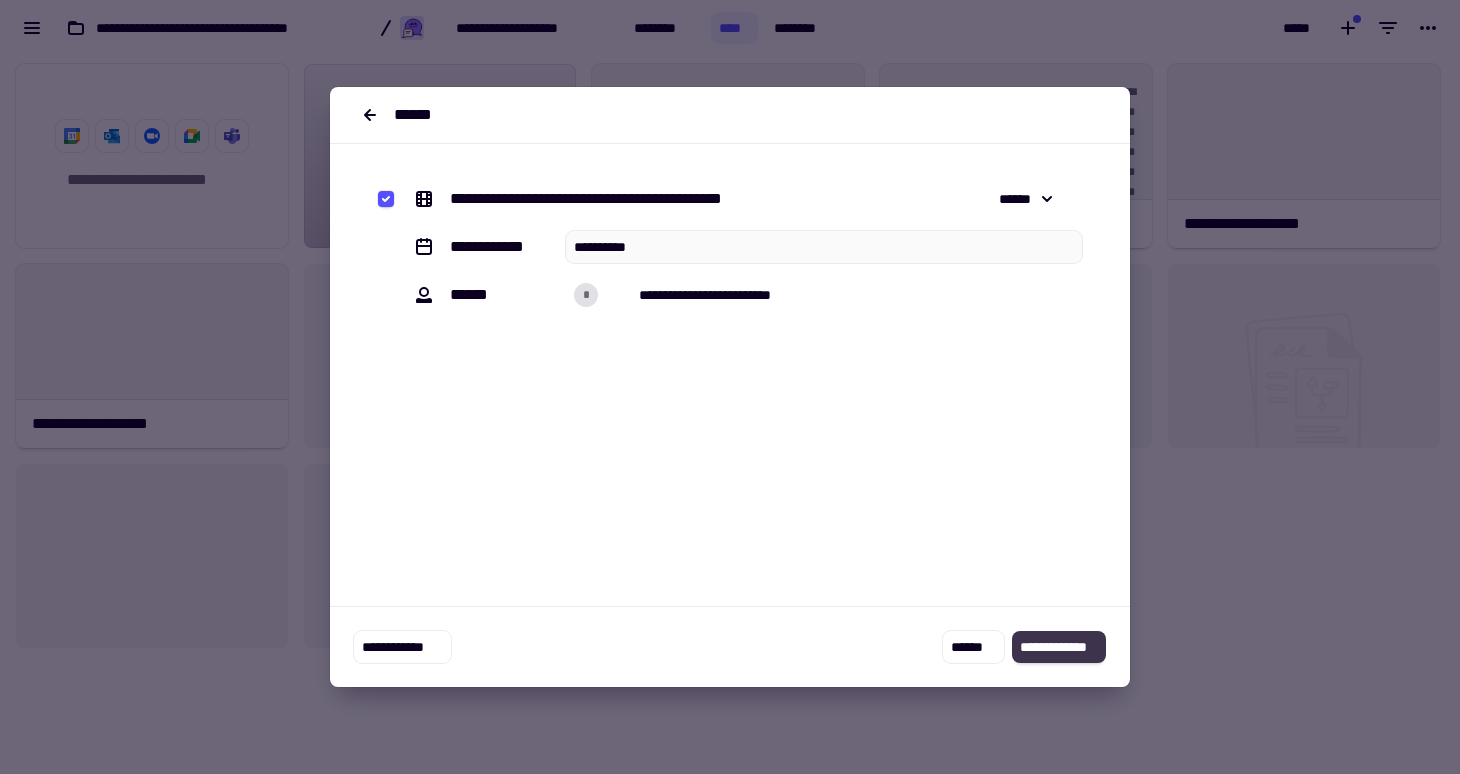 click on "**********" 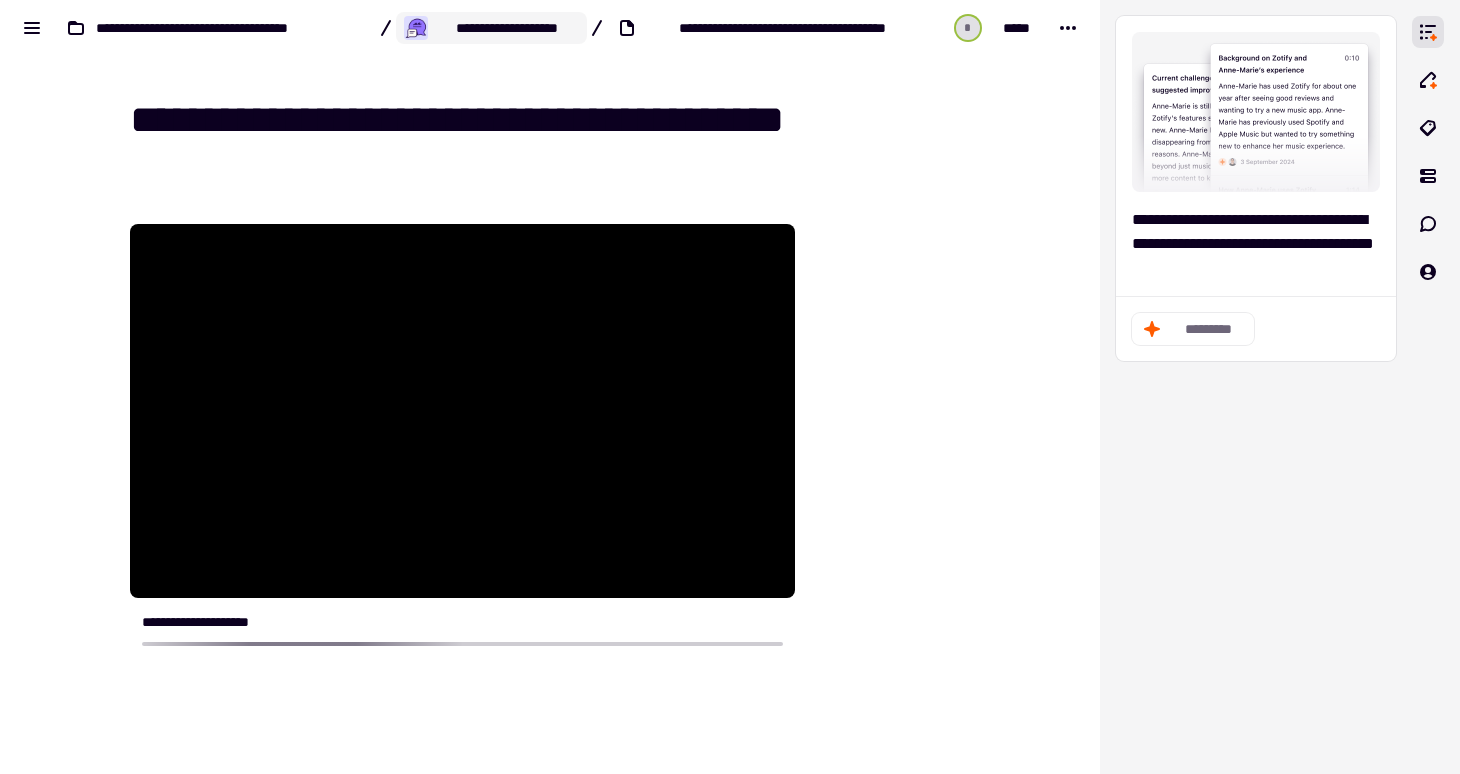 click on "**********" 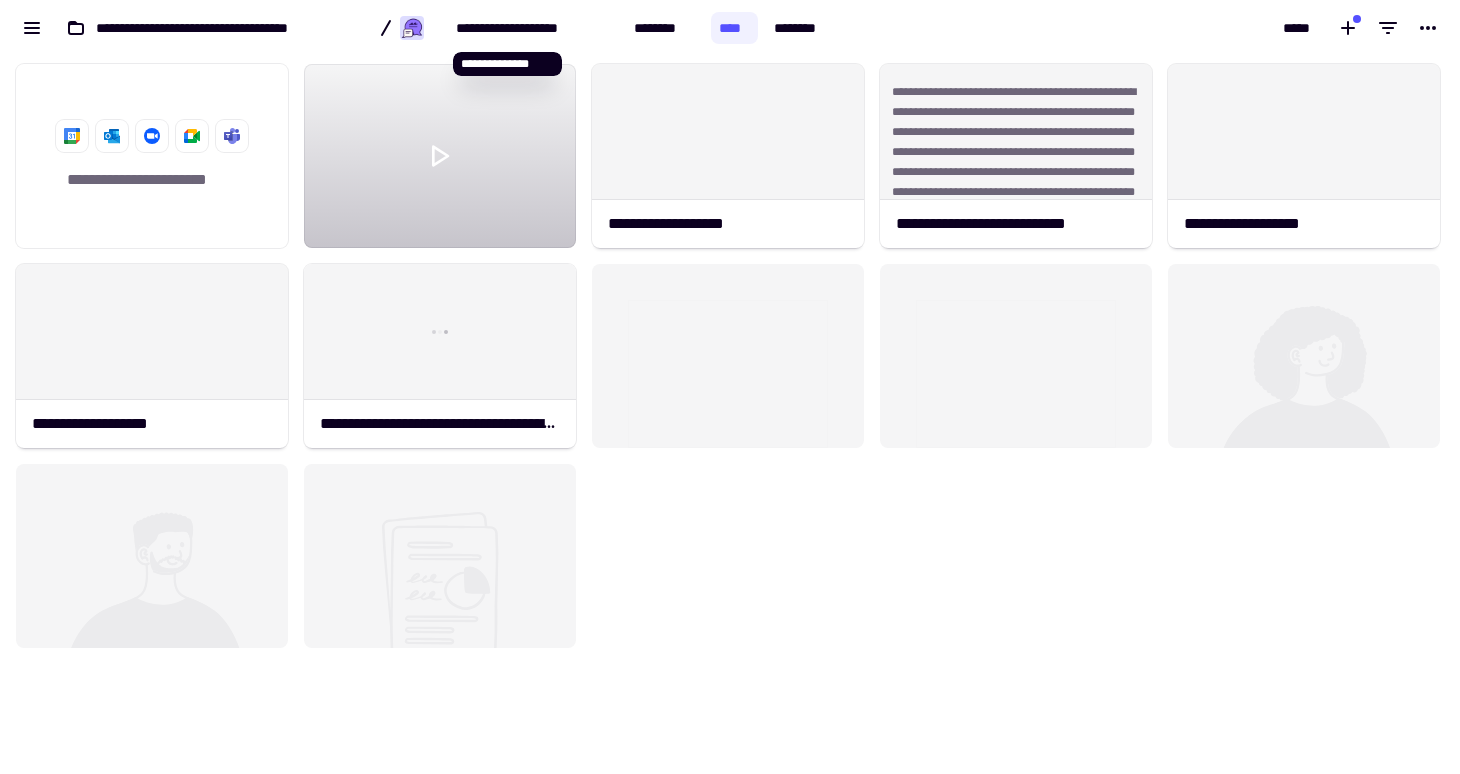 scroll, scrollTop: 1, scrollLeft: 1, axis: both 